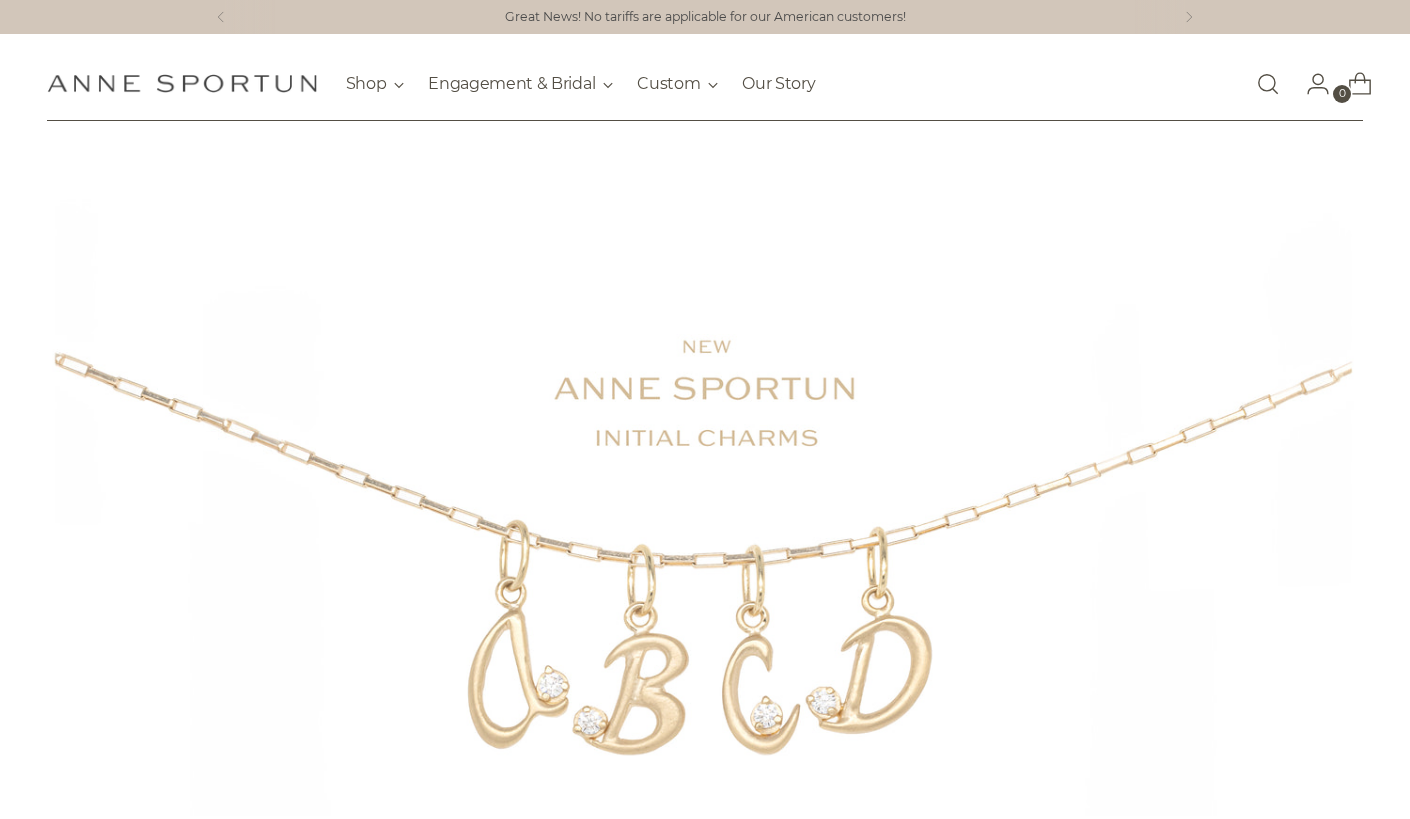 scroll, scrollTop: 0, scrollLeft: 0, axis: both 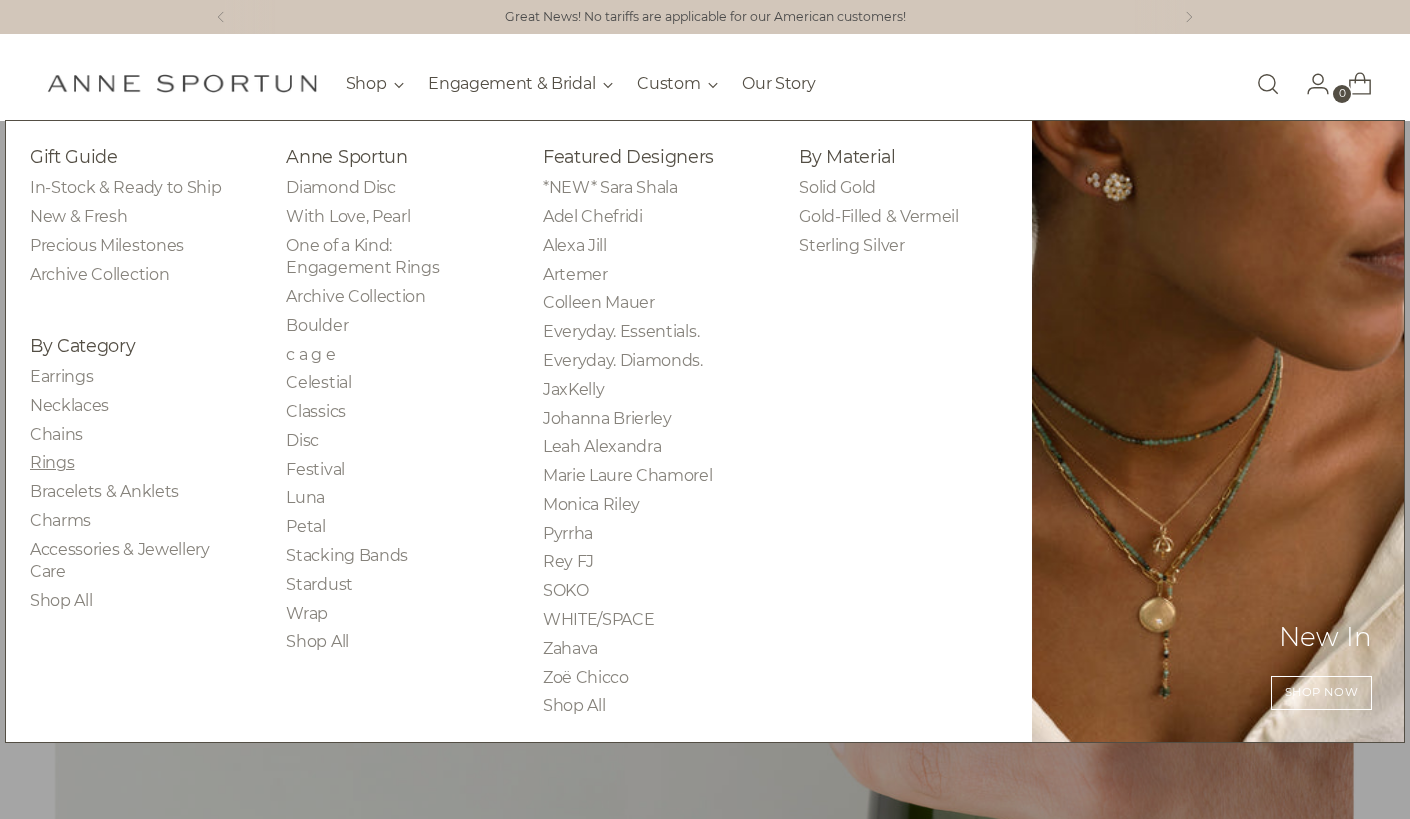 click on "Rings" at bounding box center [52, 462] 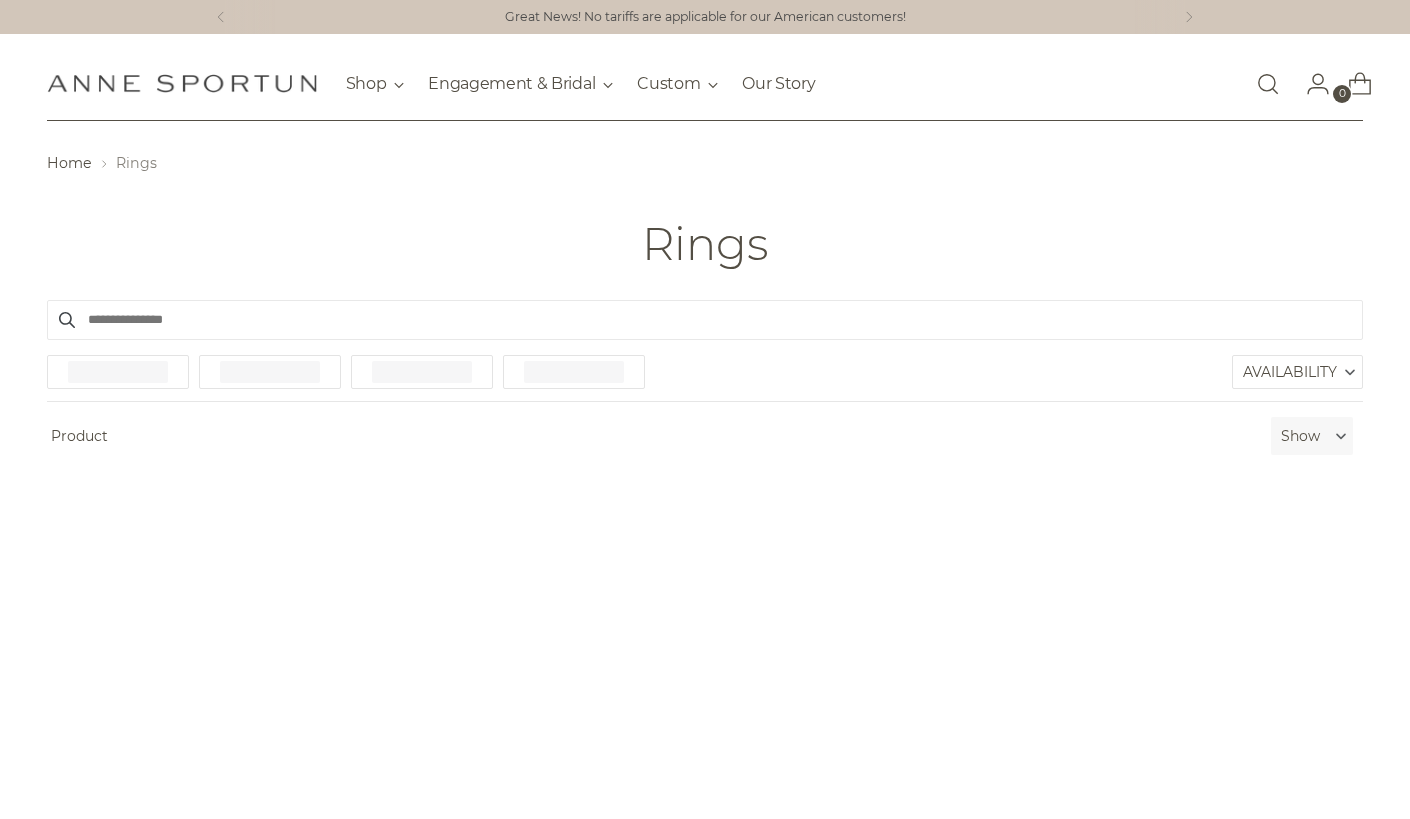 scroll, scrollTop: 0, scrollLeft: 0, axis: both 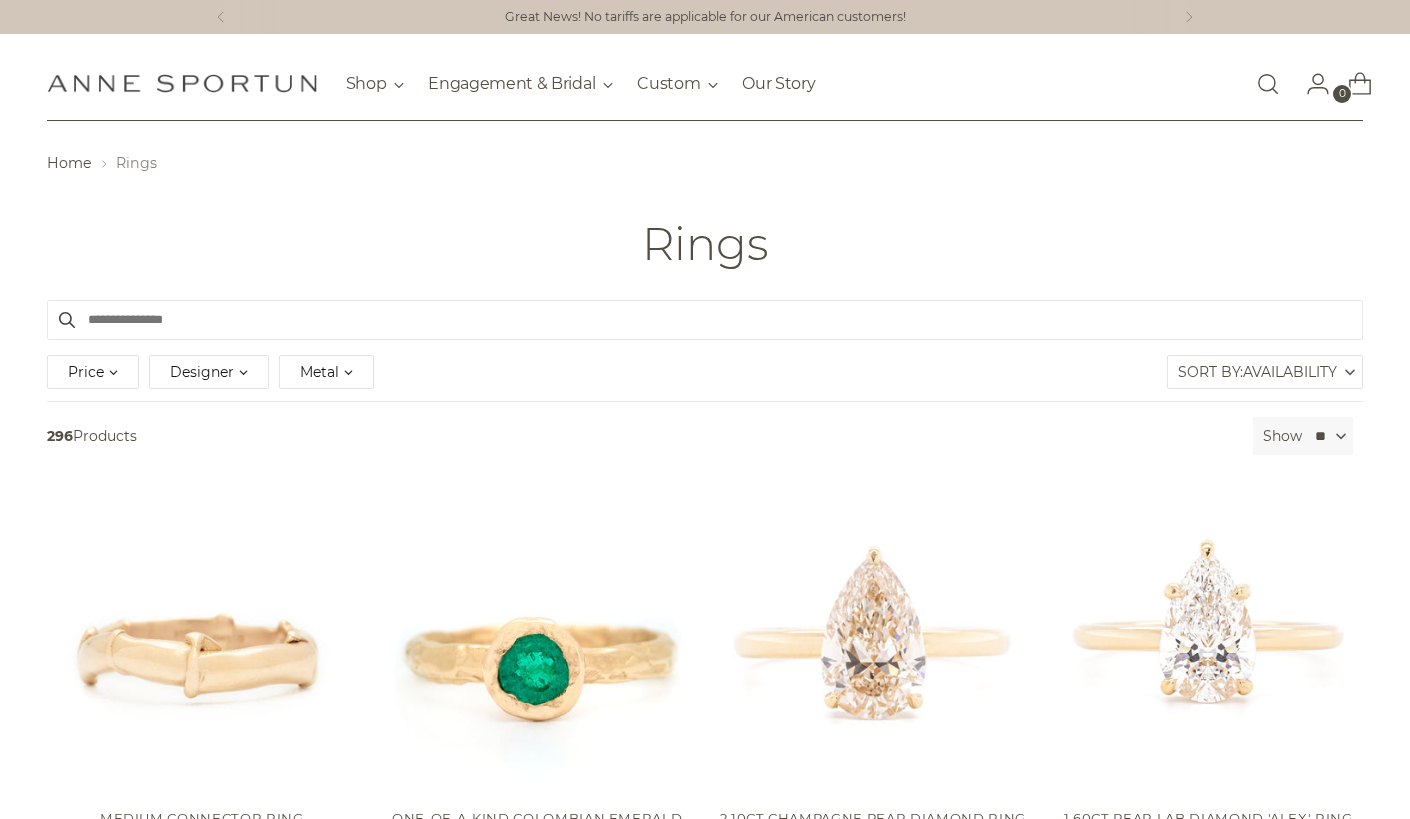 click on "Availability" at bounding box center [1290, 372] 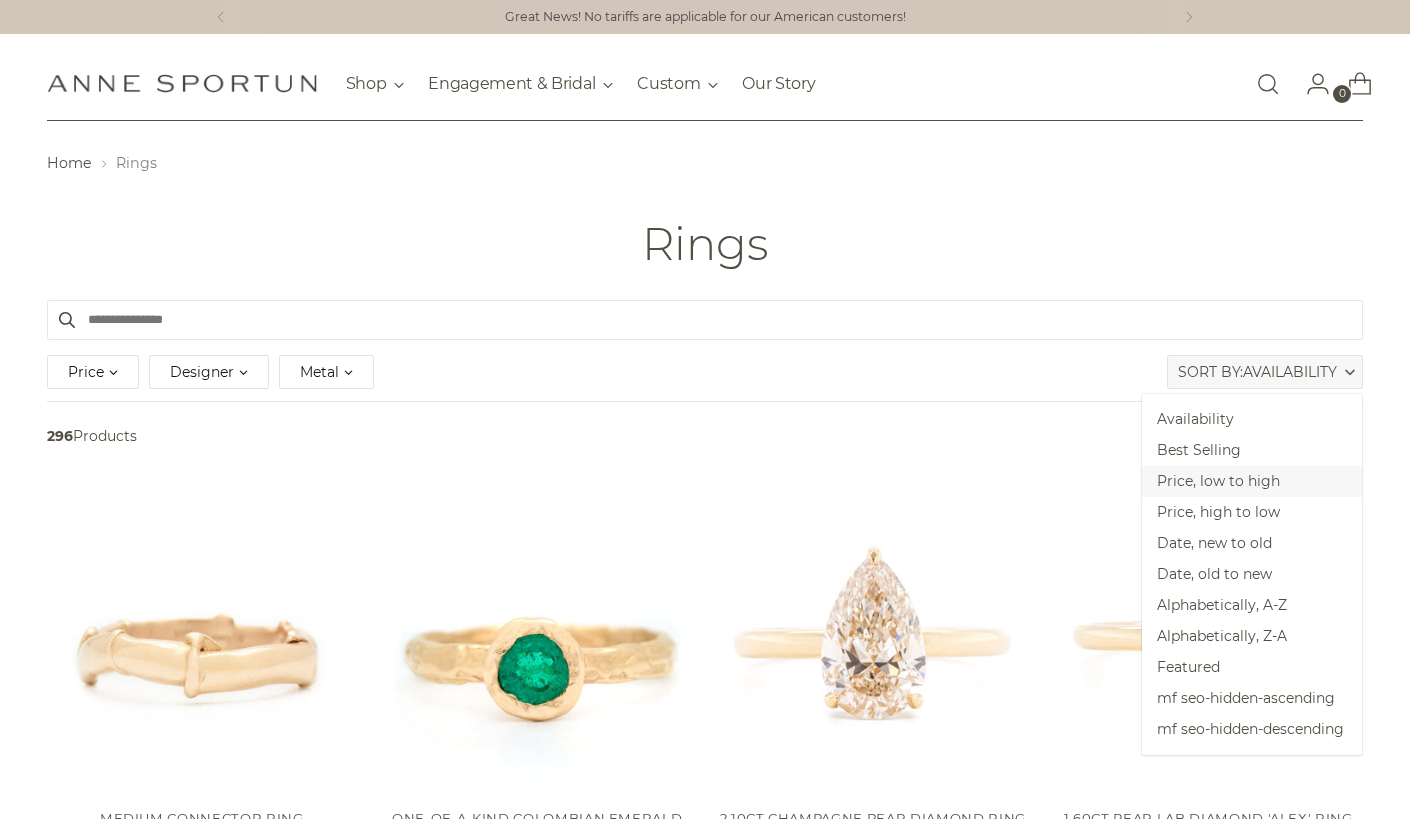 click on "Price, low to high" at bounding box center [1252, 481] 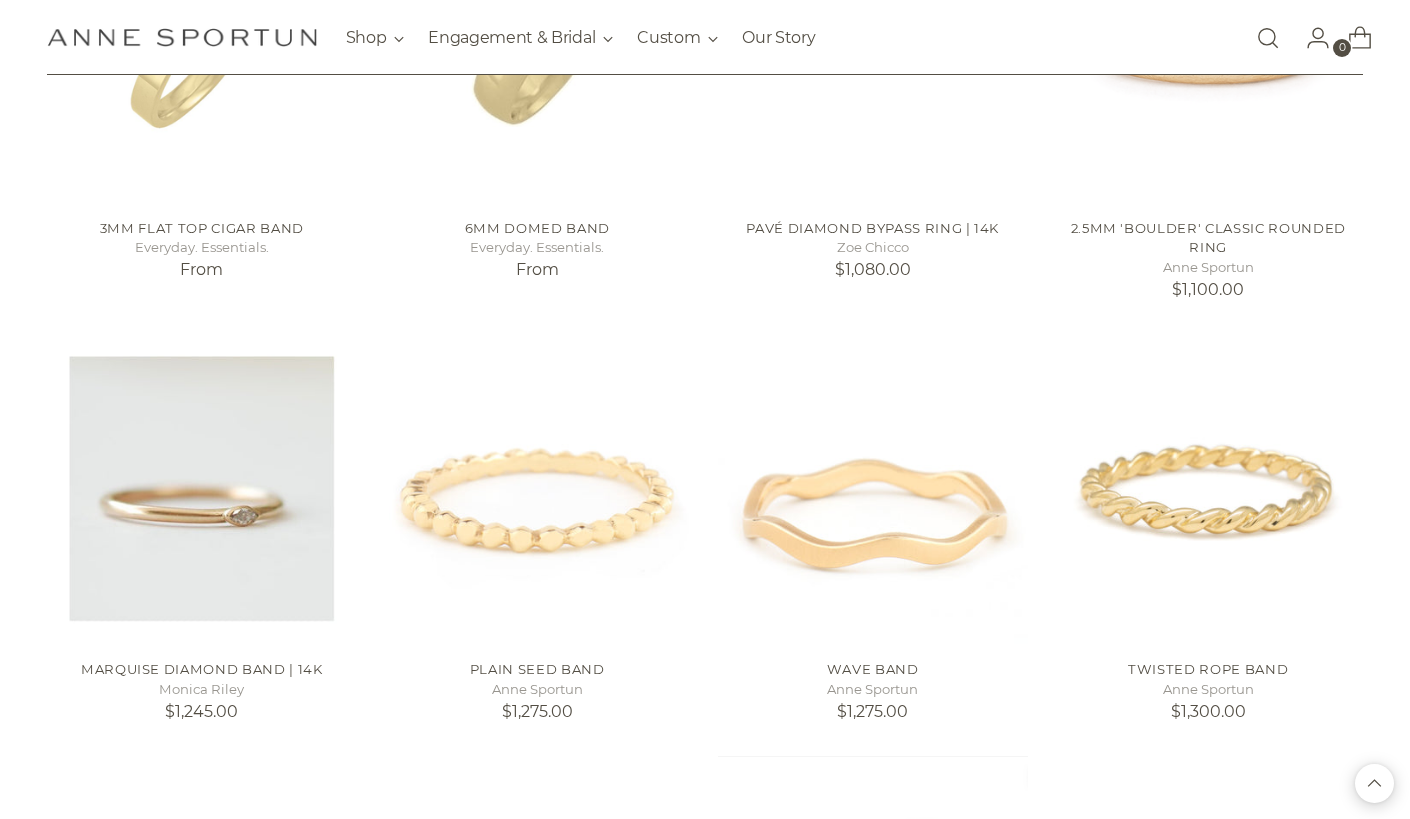 scroll, scrollTop: 4785, scrollLeft: 0, axis: vertical 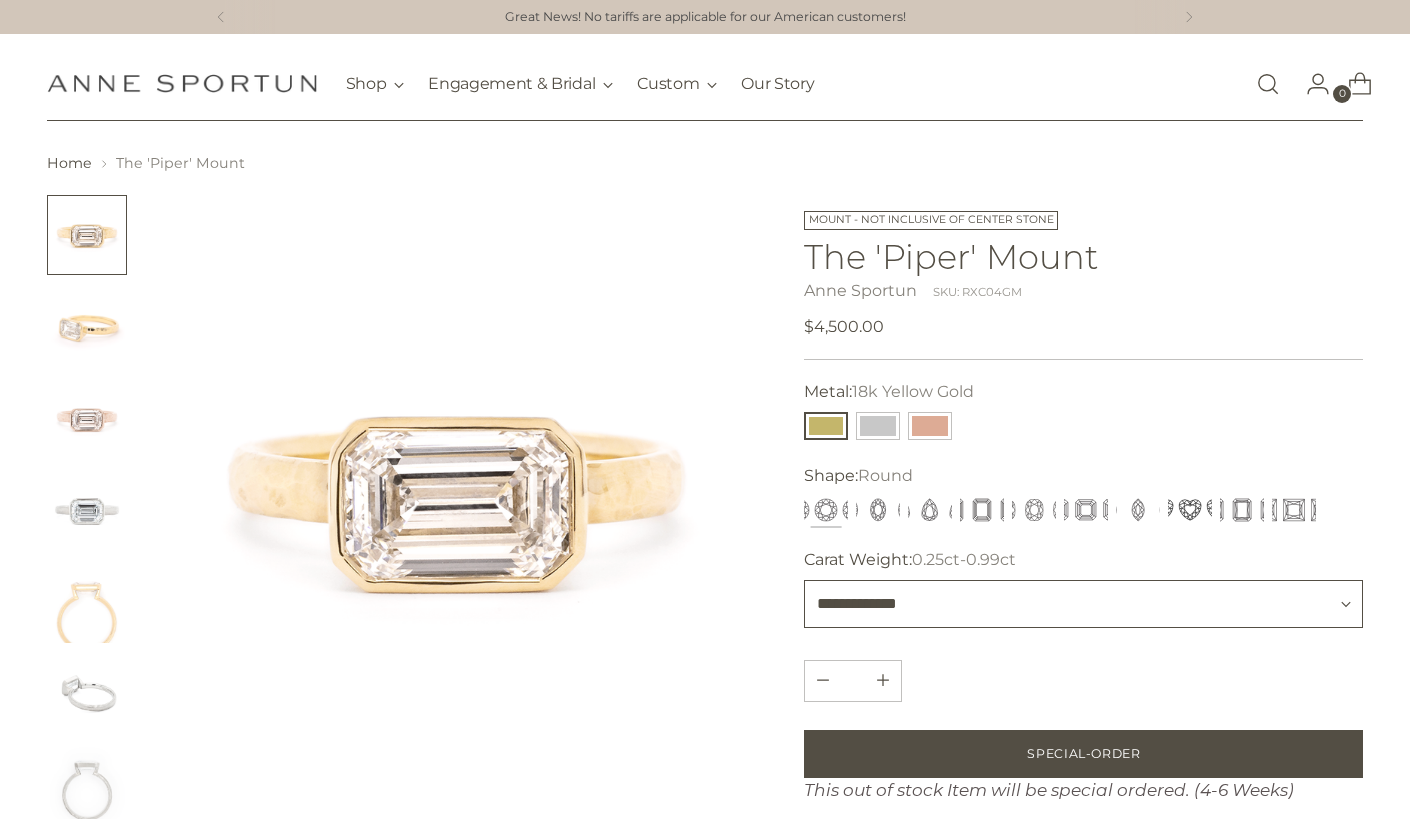 click on "**********" at bounding box center (1083, 604) 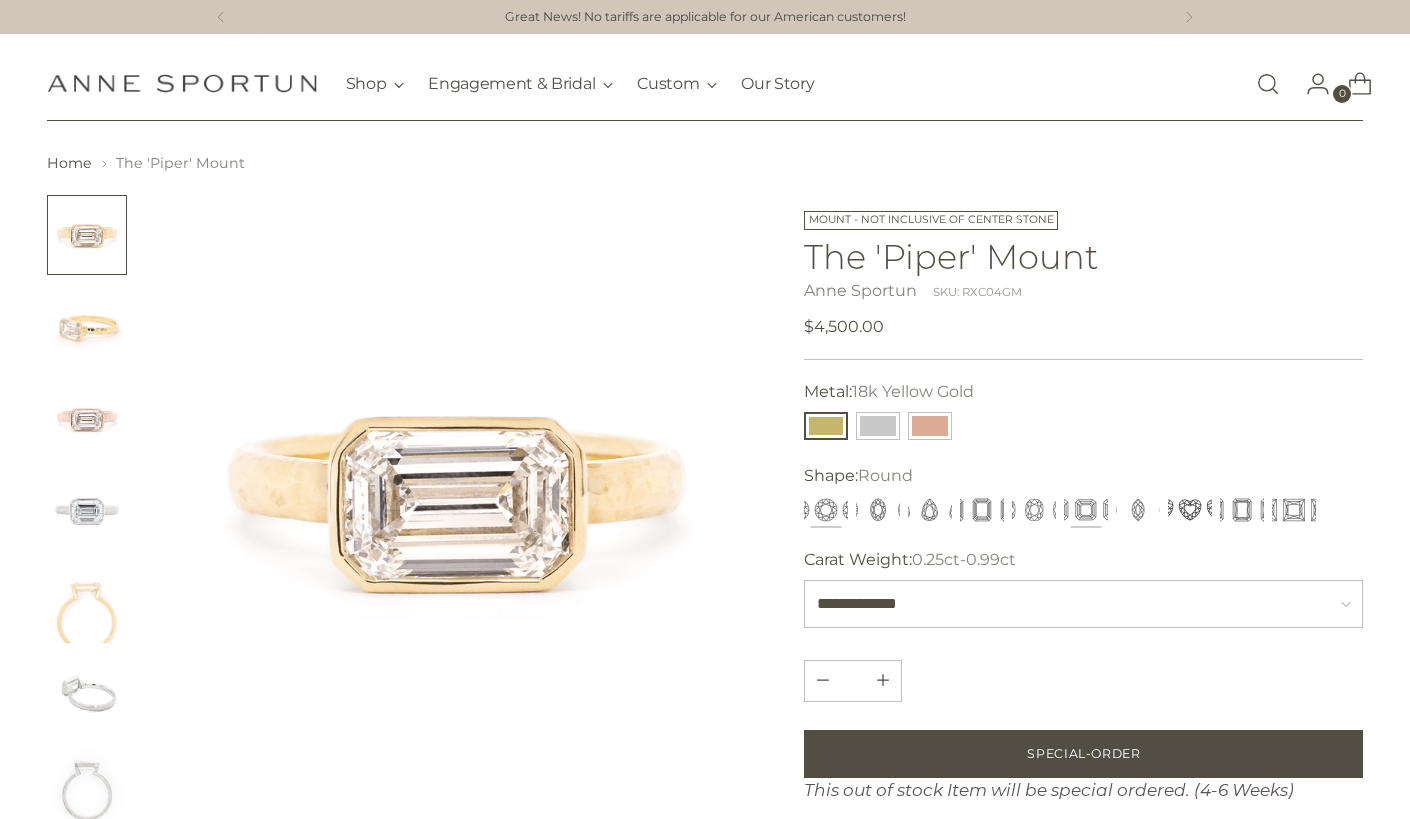 click at bounding box center (1086, 510) 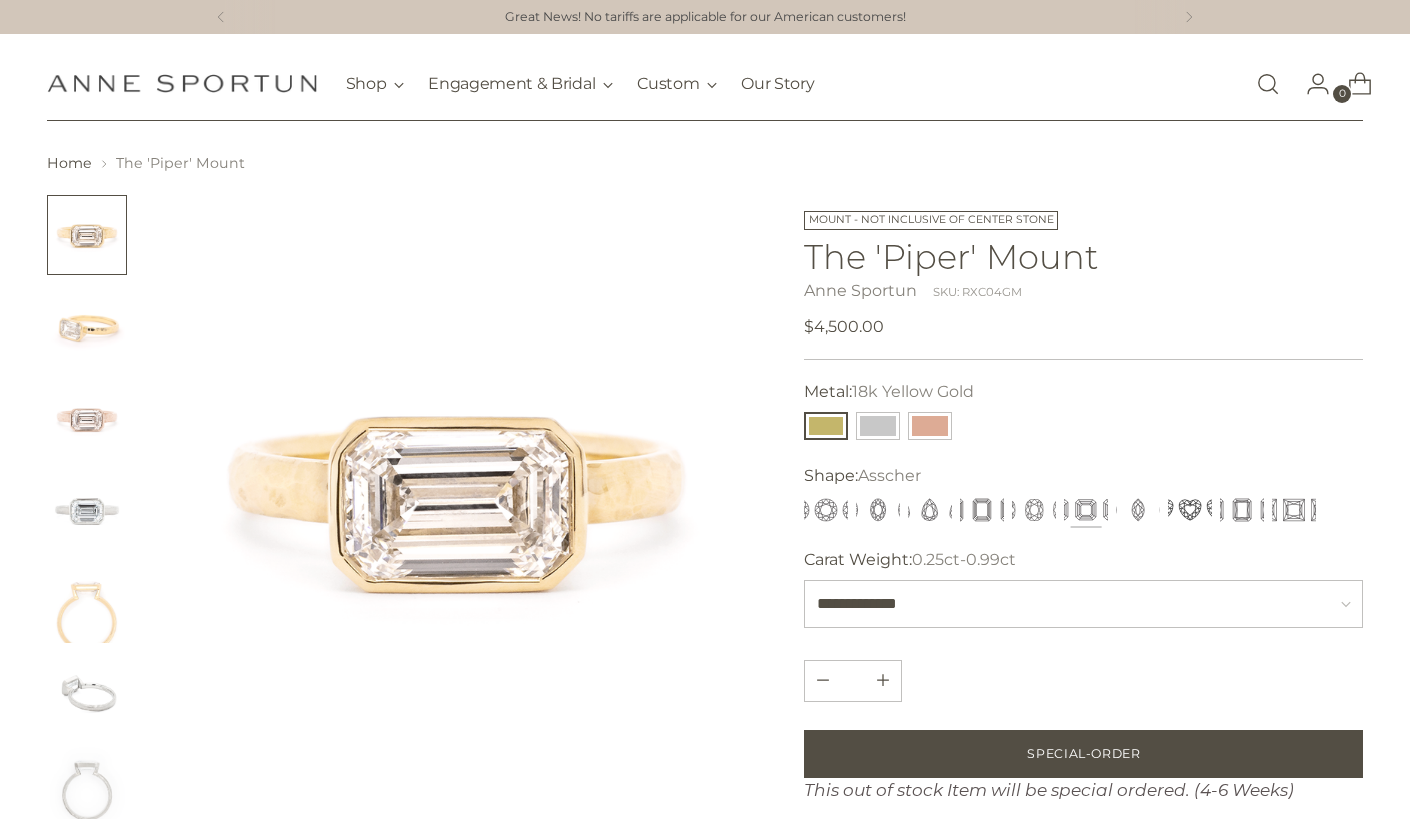 click on "***** **** **** ******* ******* ******* ******** ***** ******* ********" at bounding box center [1060, 510] 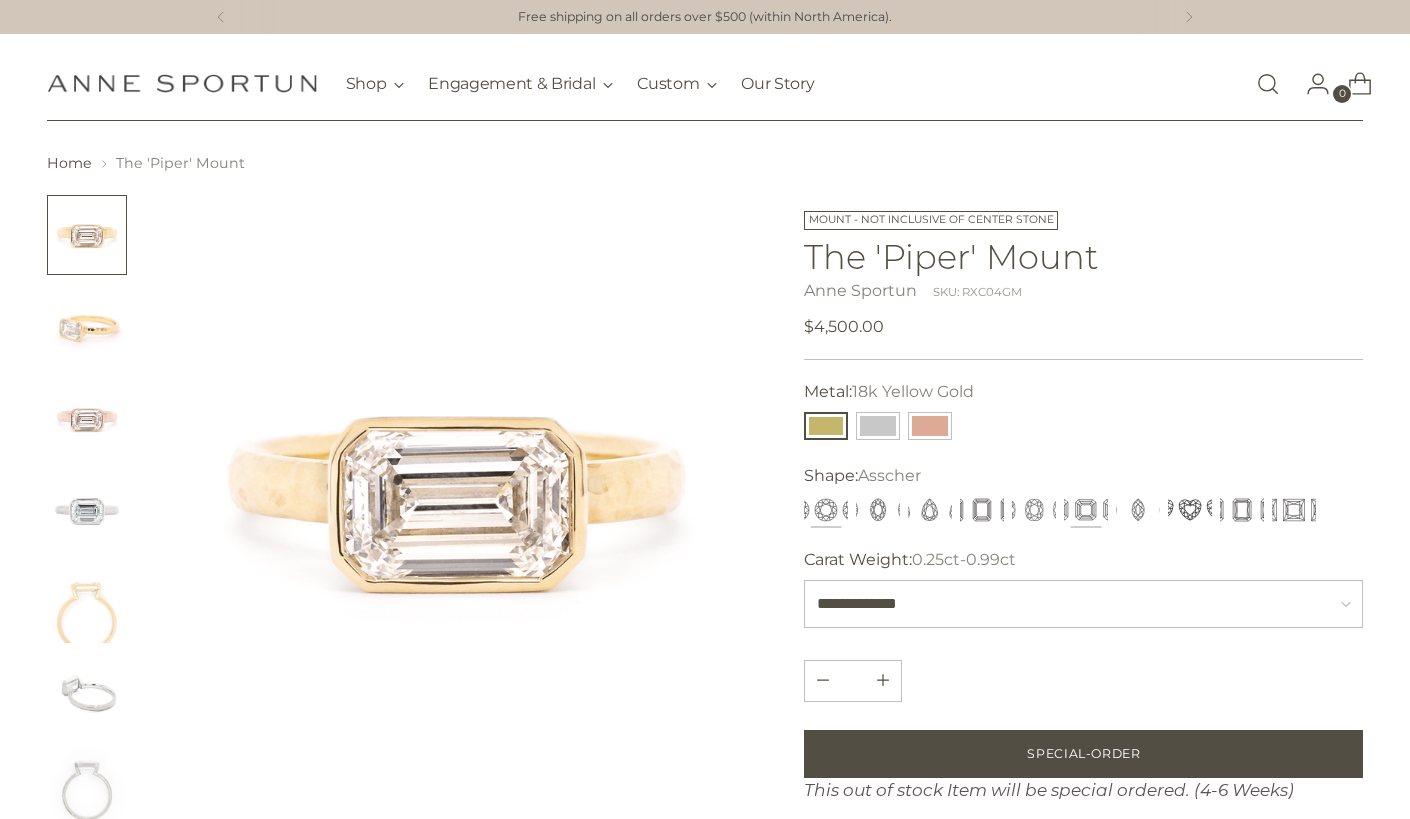 click at bounding box center (826, 510) 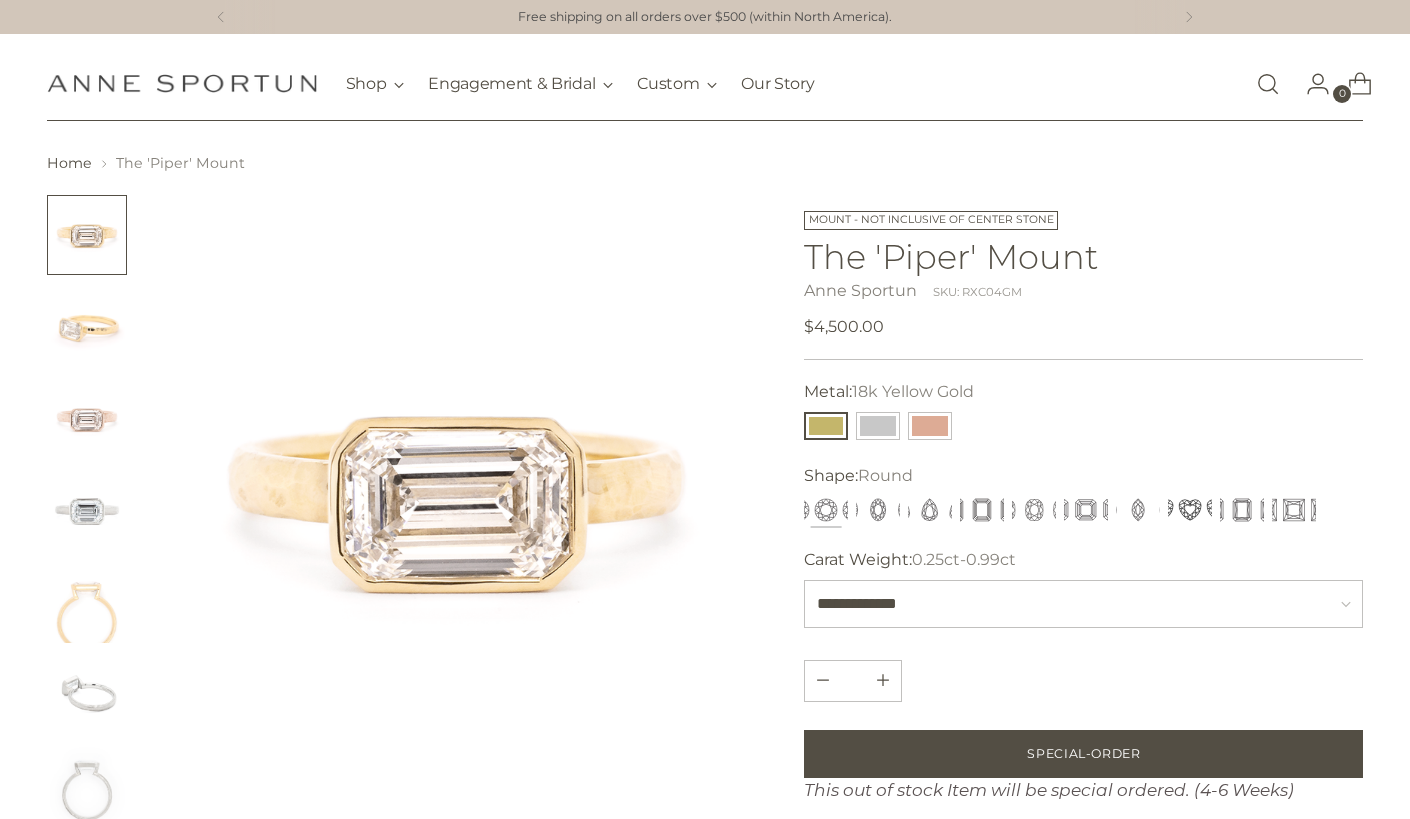 click at bounding box center (826, 510) 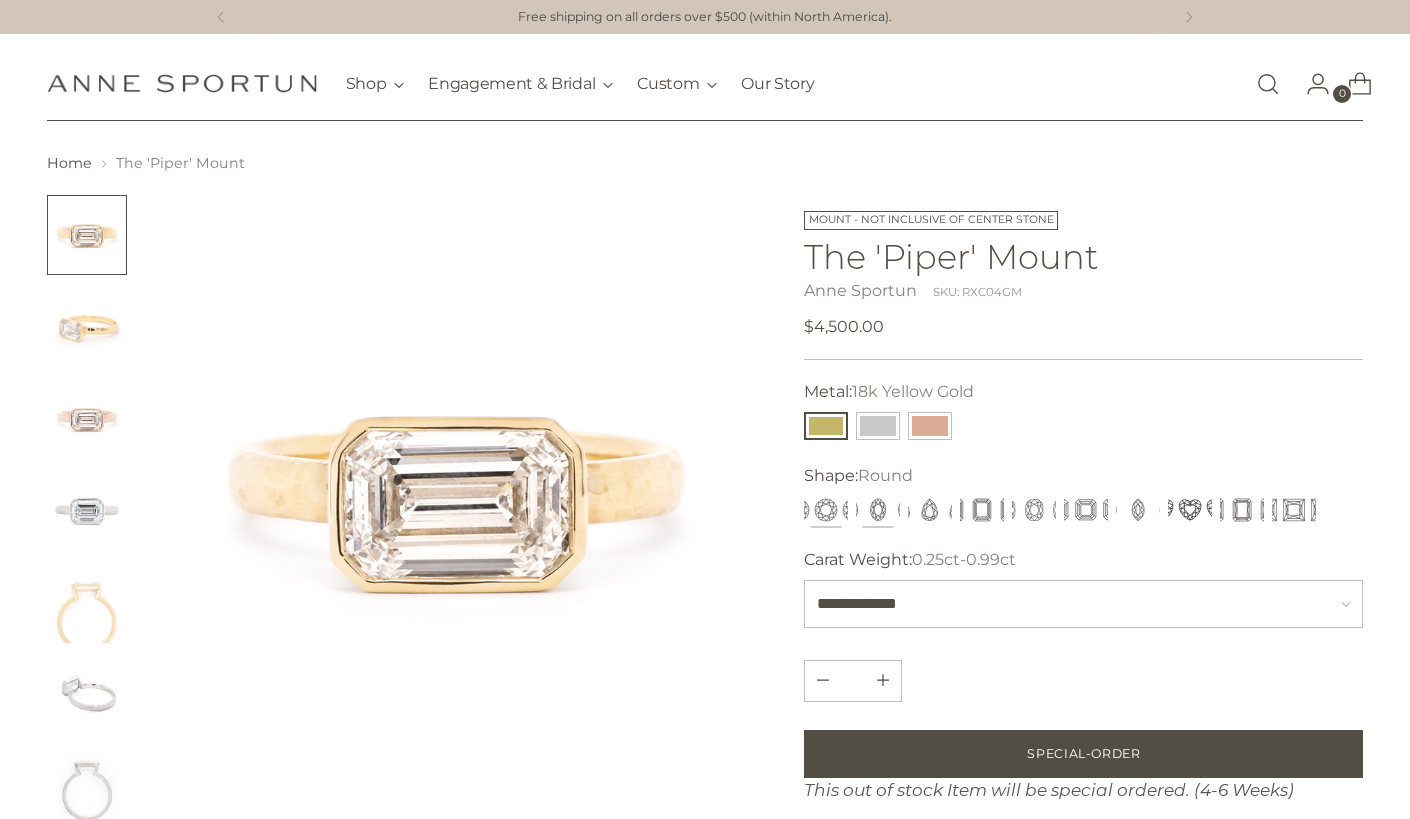 click at bounding box center (878, 510) 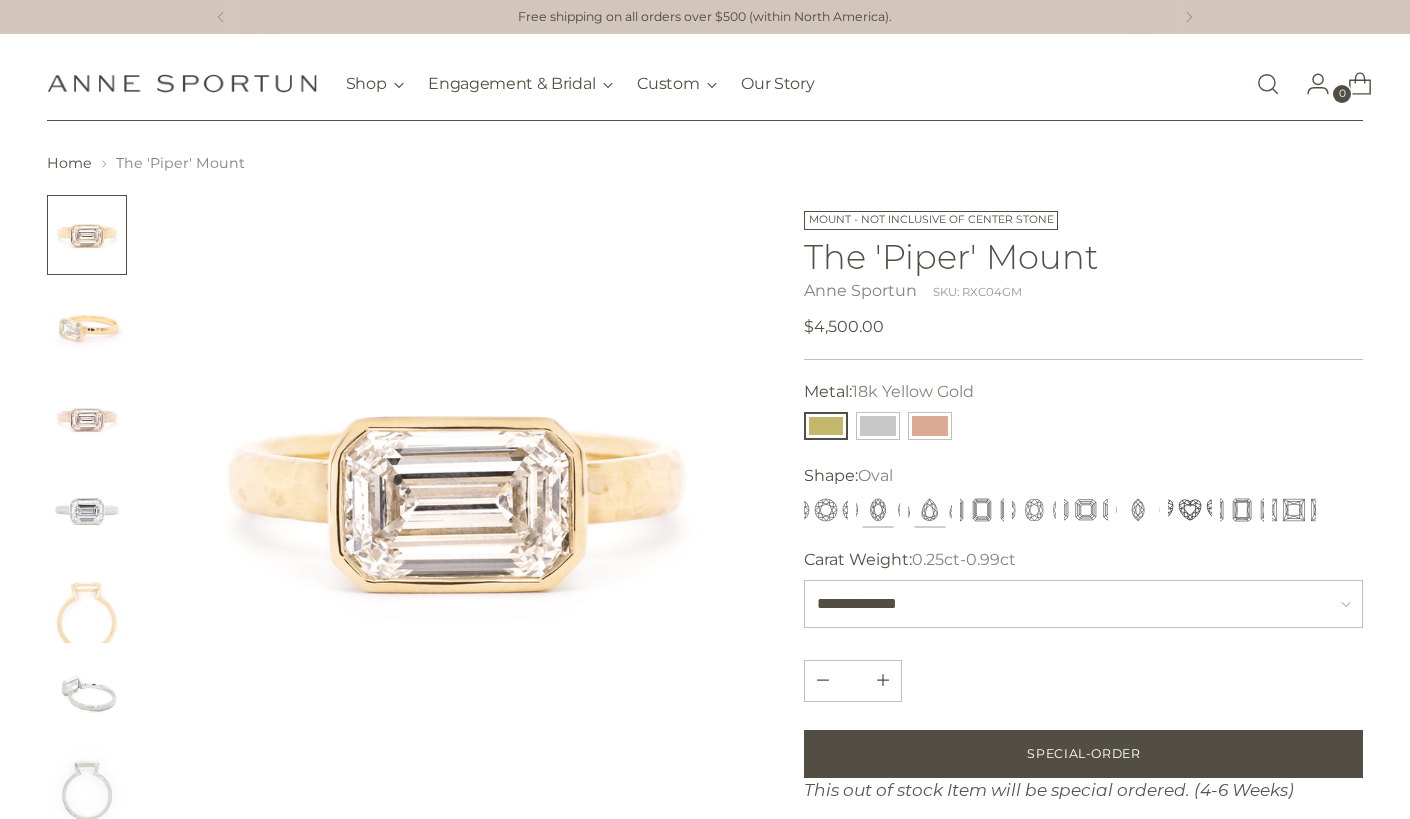 click at bounding box center [930, 510] 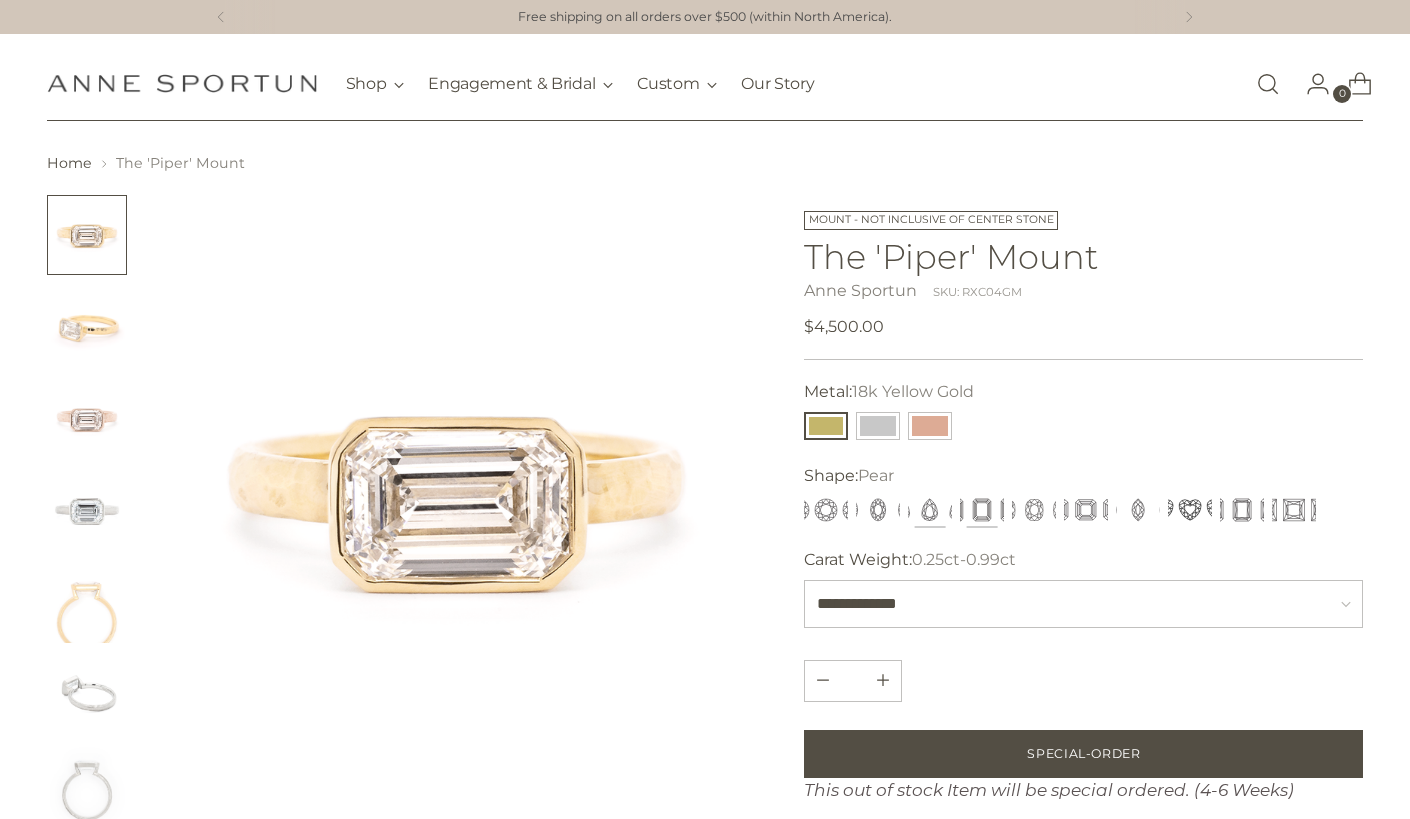 click at bounding box center [982, 510] 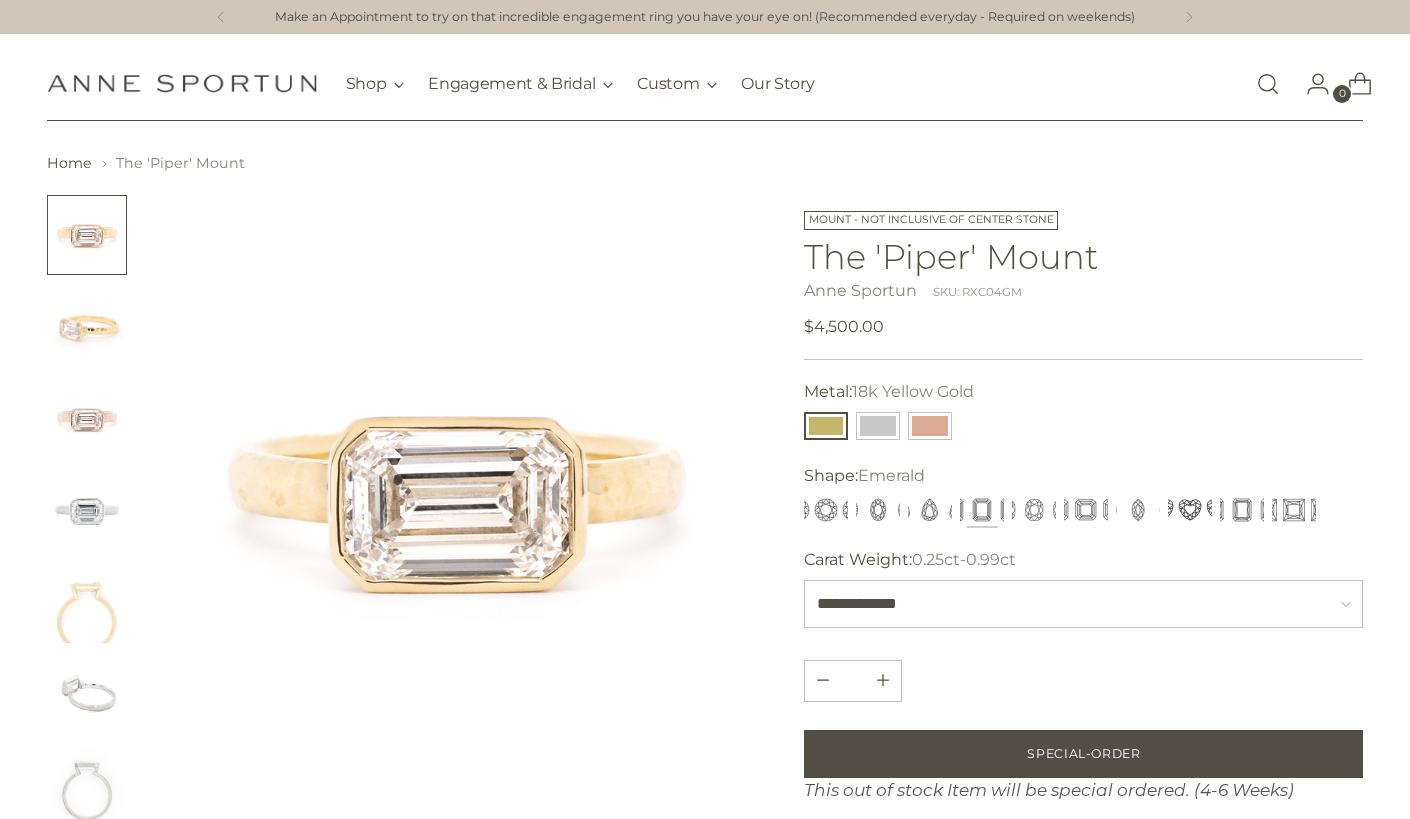 scroll, scrollTop: 1, scrollLeft: 0, axis: vertical 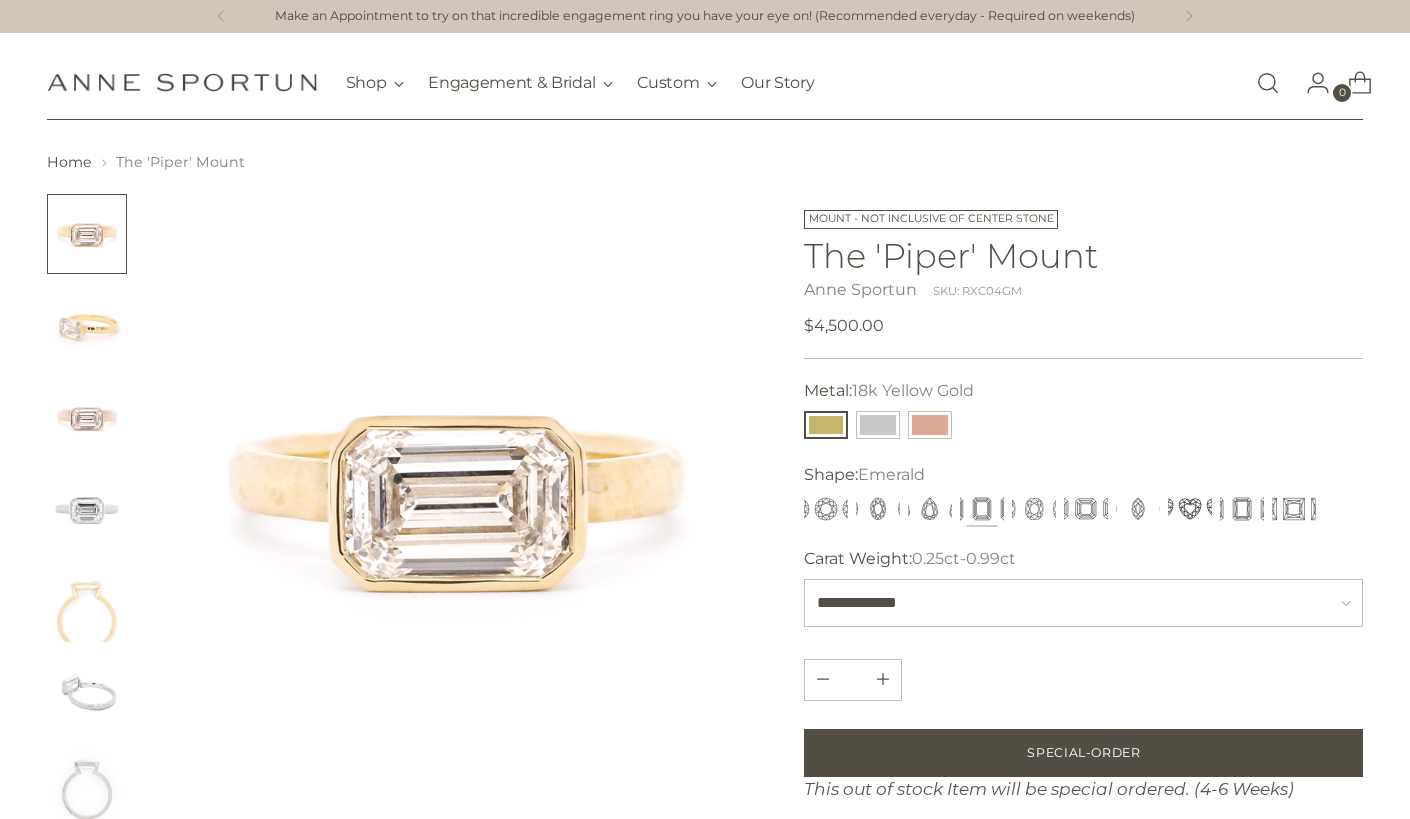 click at bounding box center [87, 326] 